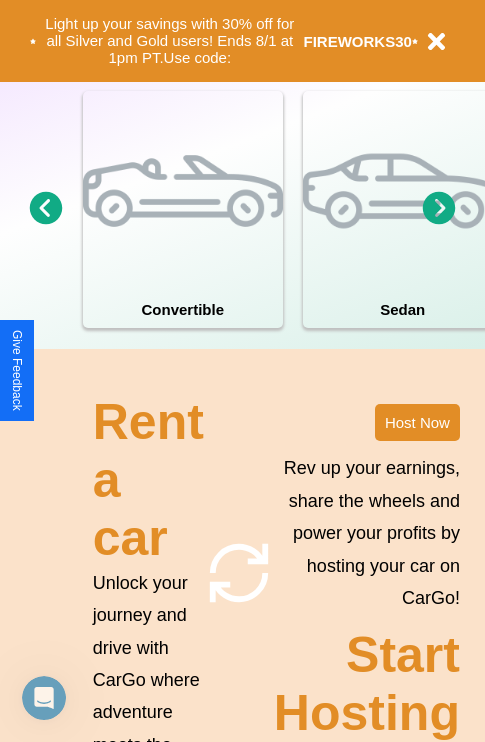 scroll, scrollTop: 1558, scrollLeft: 0, axis: vertical 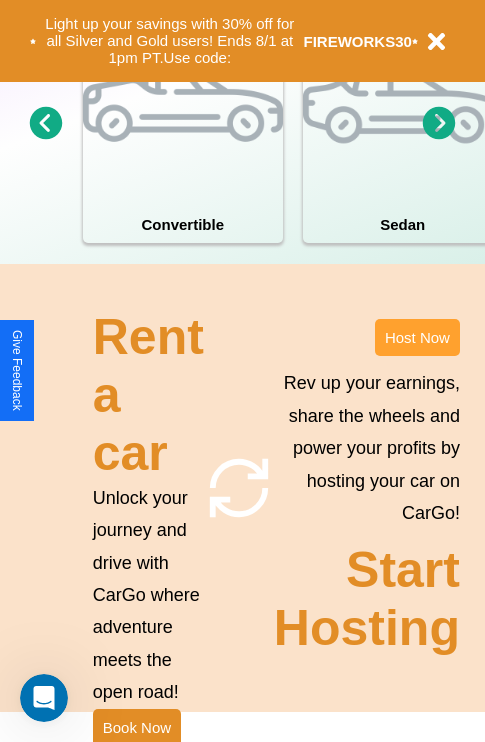 click on "Host Now" at bounding box center [417, 337] 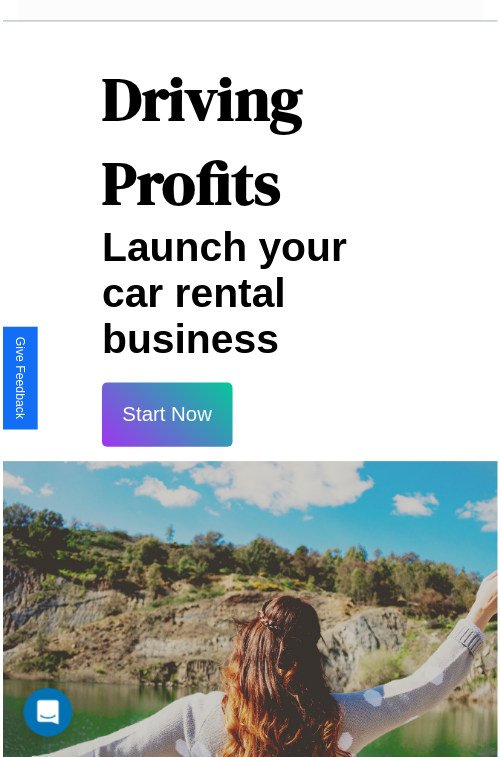 scroll, scrollTop: 35, scrollLeft: 0, axis: vertical 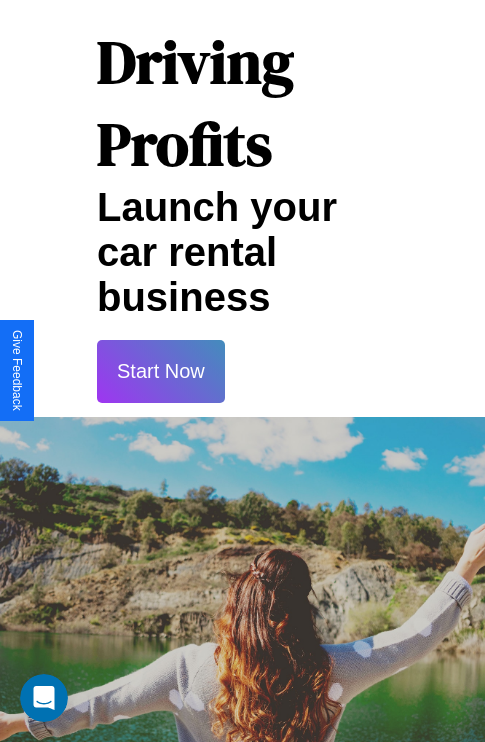 click on "Start Now" at bounding box center [161, 371] 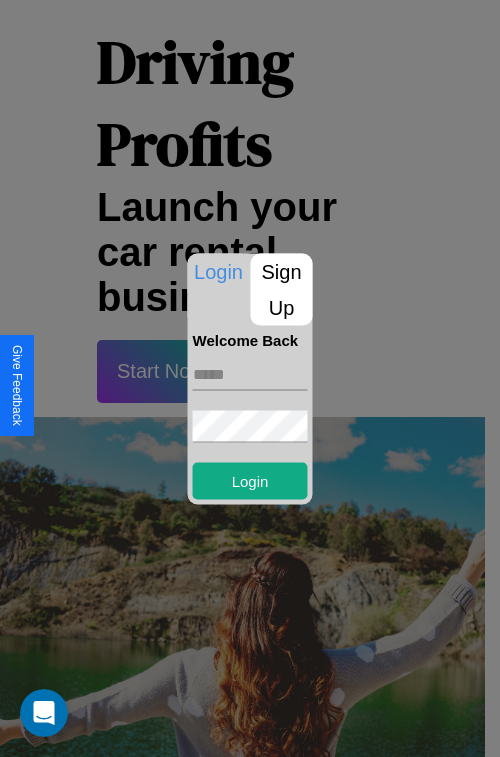 click at bounding box center [250, 374] 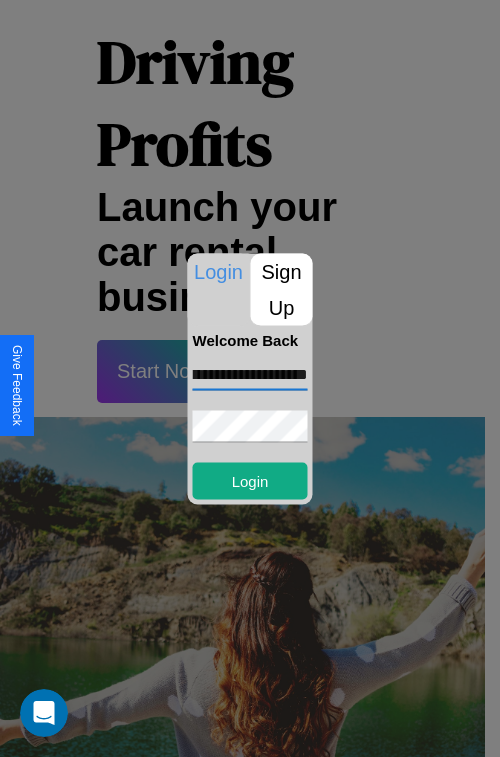 scroll, scrollTop: 0, scrollLeft: 49, axis: horizontal 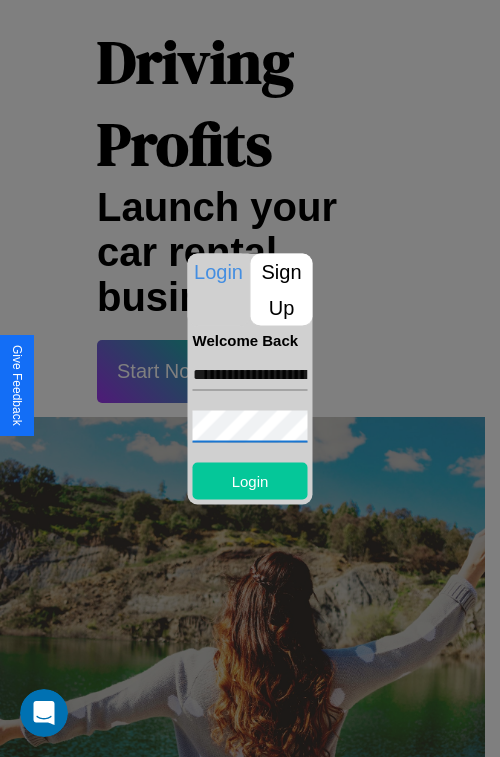 click on "Login" at bounding box center [250, 480] 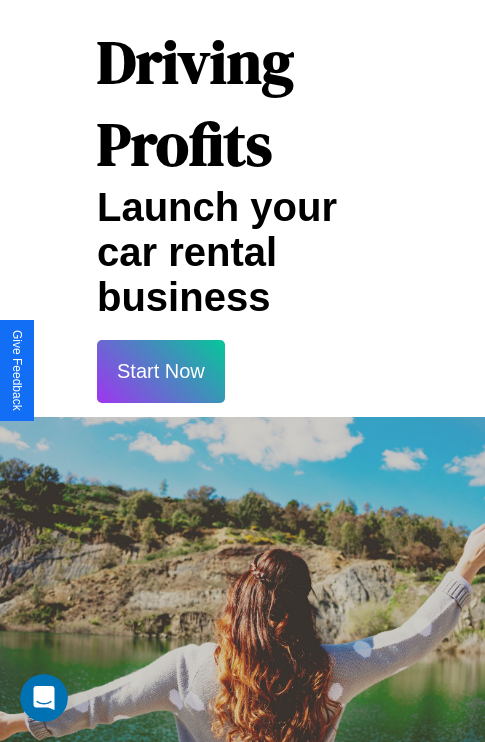 scroll, scrollTop: 0, scrollLeft: 0, axis: both 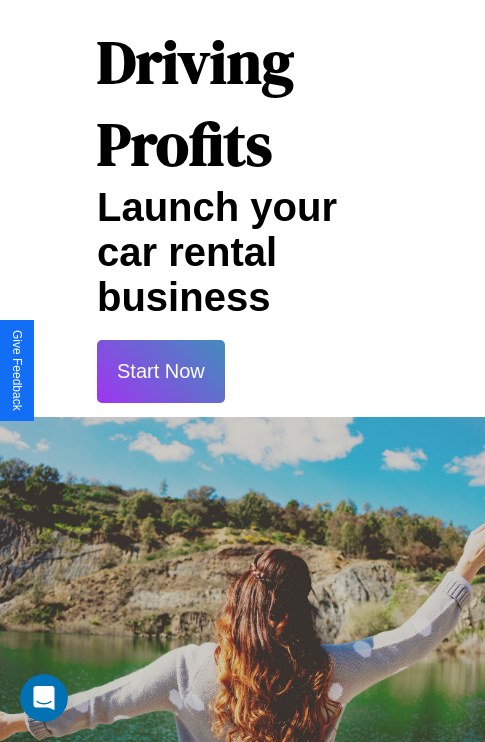 click on "Start Now" at bounding box center [161, 371] 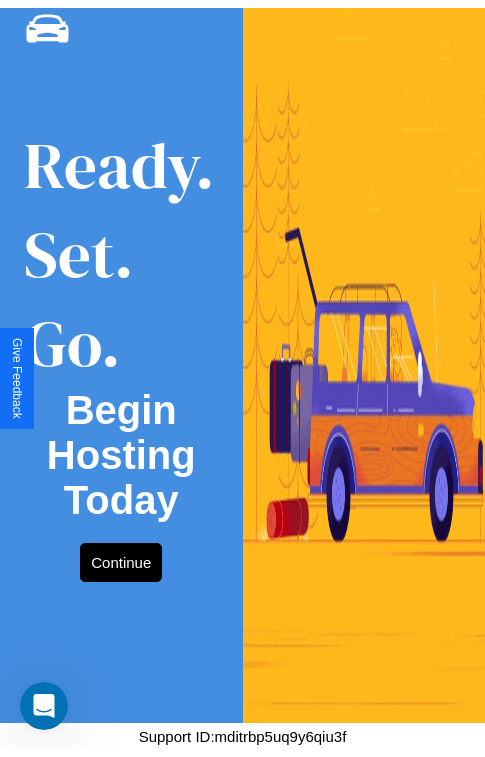 scroll, scrollTop: 0, scrollLeft: 0, axis: both 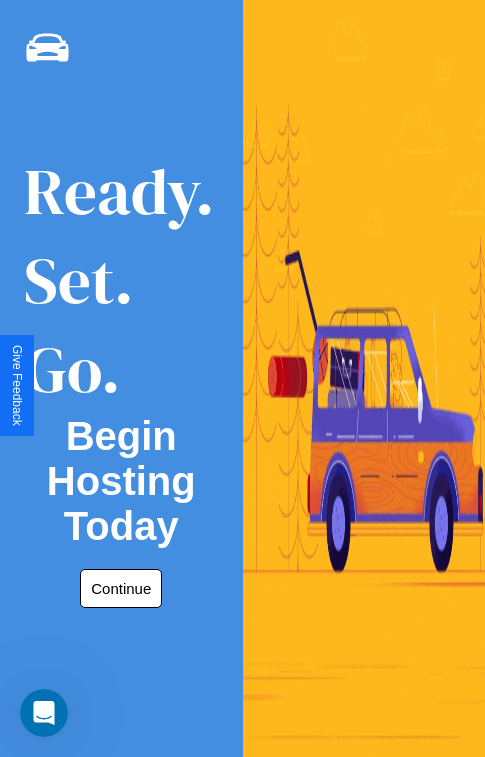 click on "Continue" at bounding box center (121, 588) 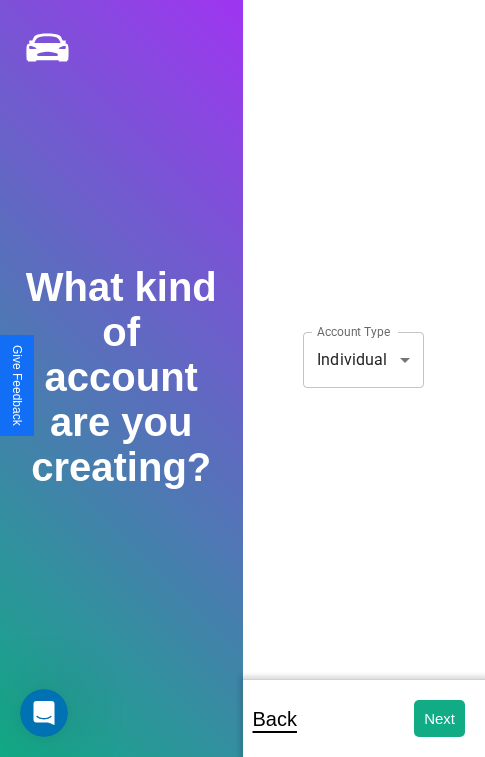 click on "**********" at bounding box center [242, 392] 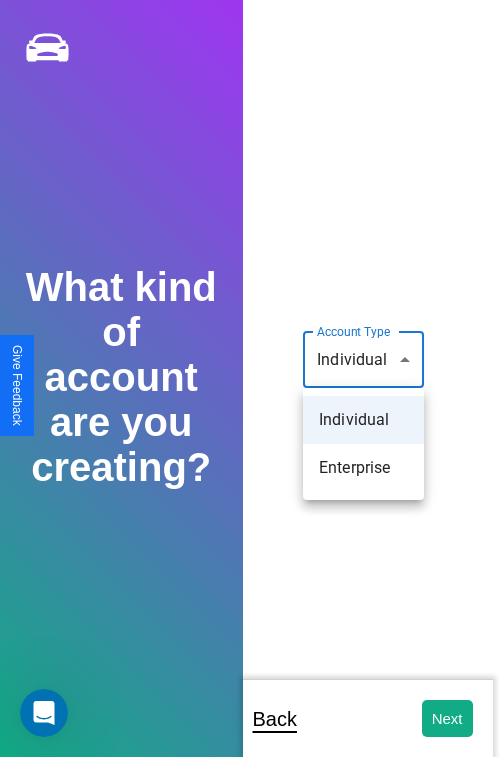 click on "Individual" at bounding box center (363, 420) 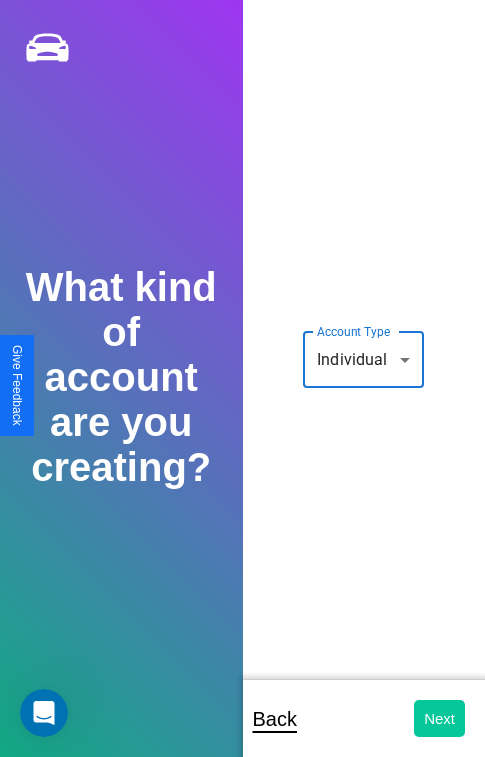 click on "Next" at bounding box center (439, 718) 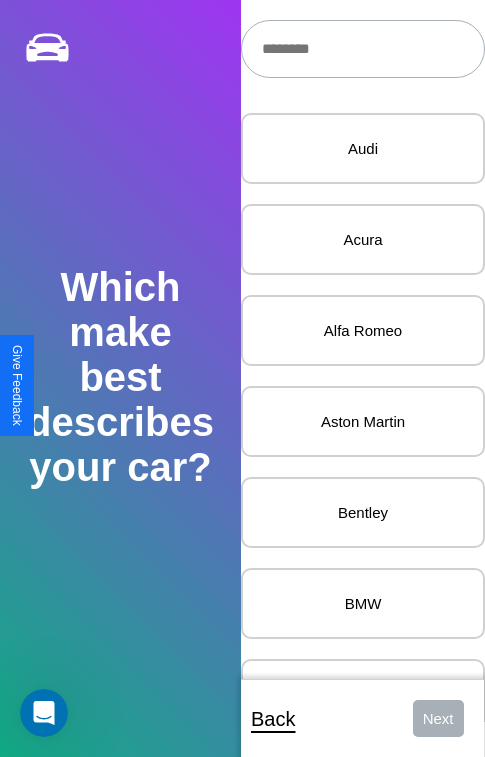 scroll, scrollTop: 27, scrollLeft: 0, axis: vertical 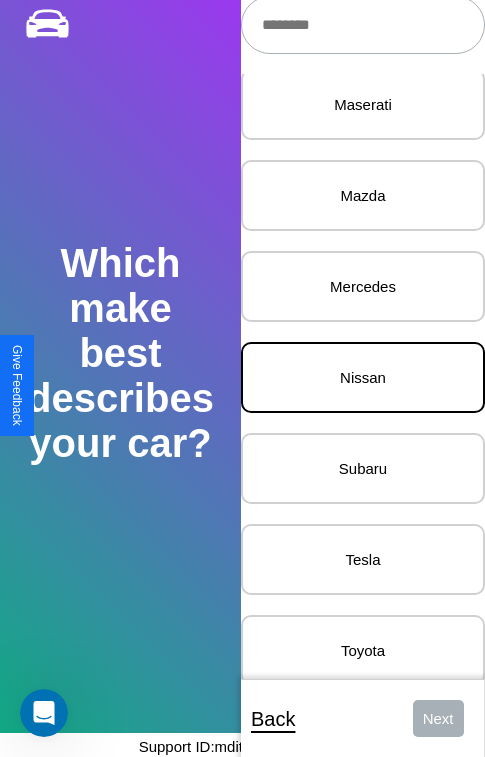 click on "Nissan" at bounding box center [363, 377] 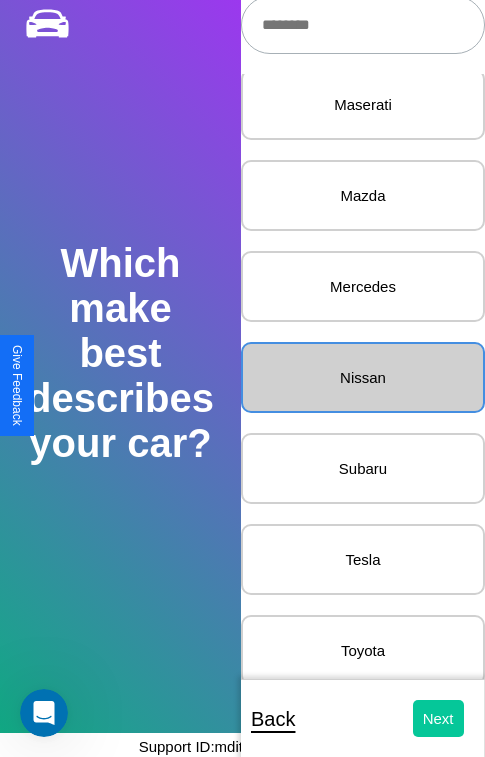 click on "Next" at bounding box center (438, 718) 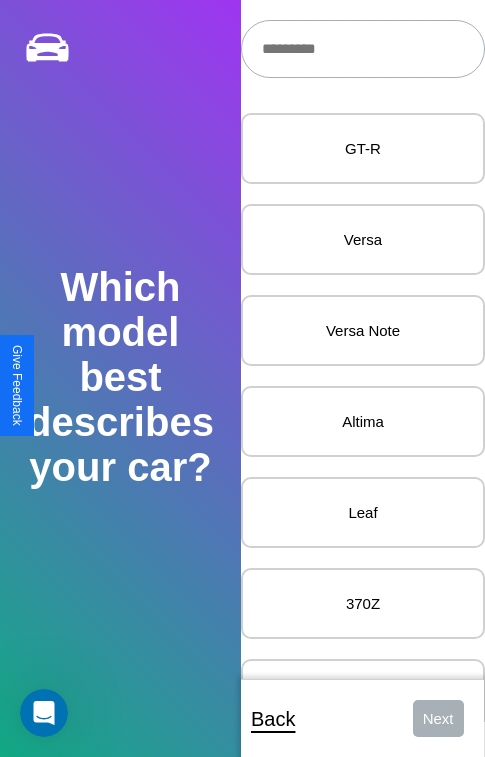 click at bounding box center [363, 49] 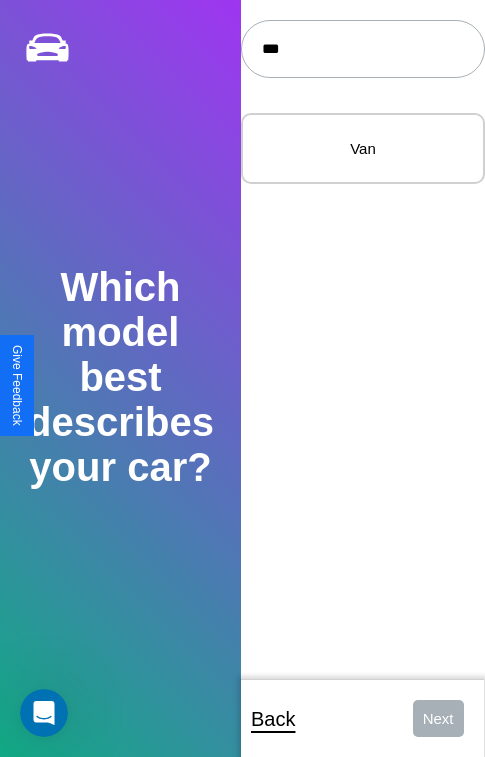 type on "***" 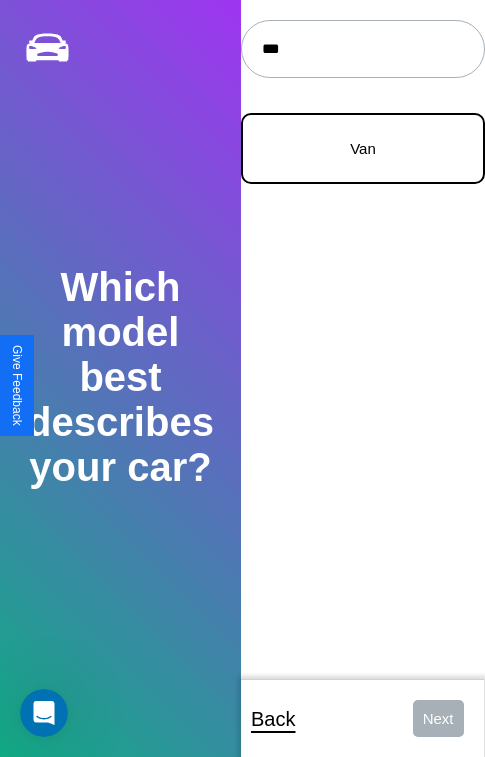 click on "Van" at bounding box center [363, 148] 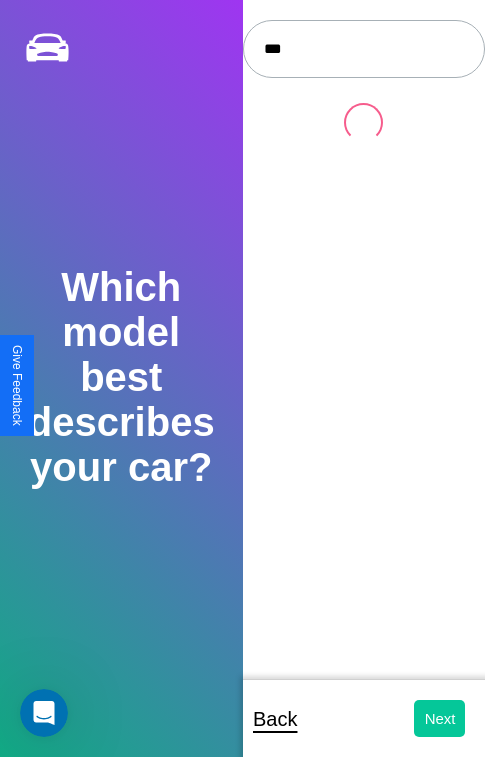 click on "Next" at bounding box center (439, 718) 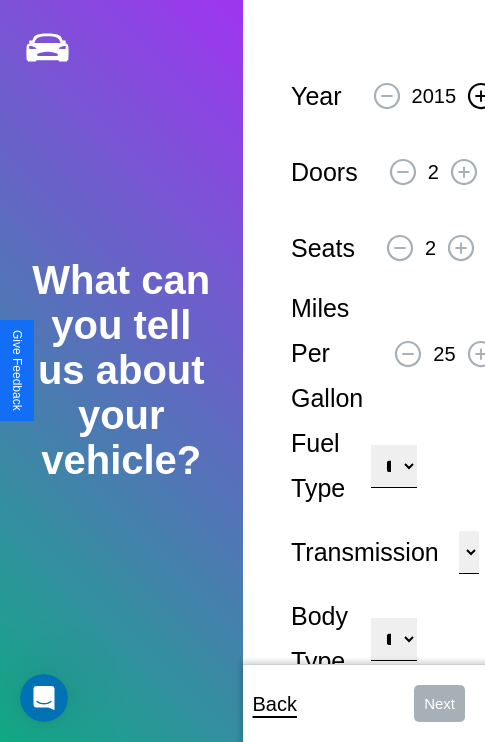click 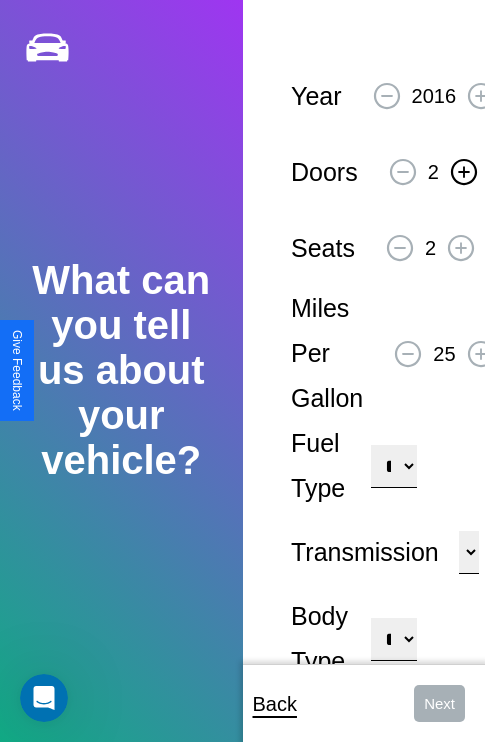click 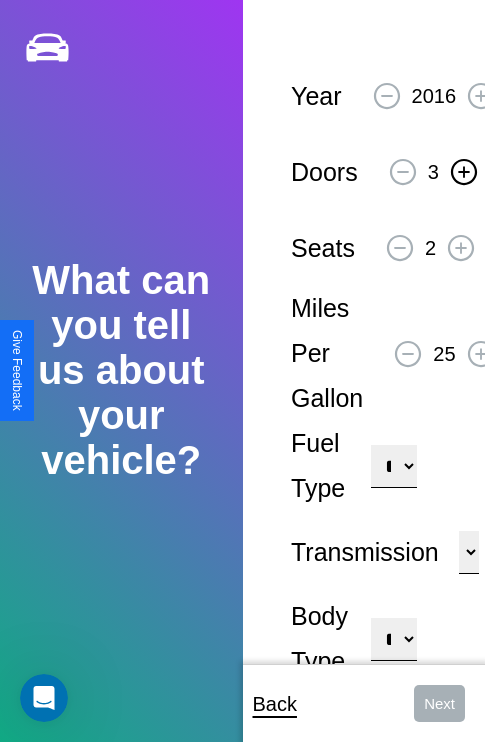 click 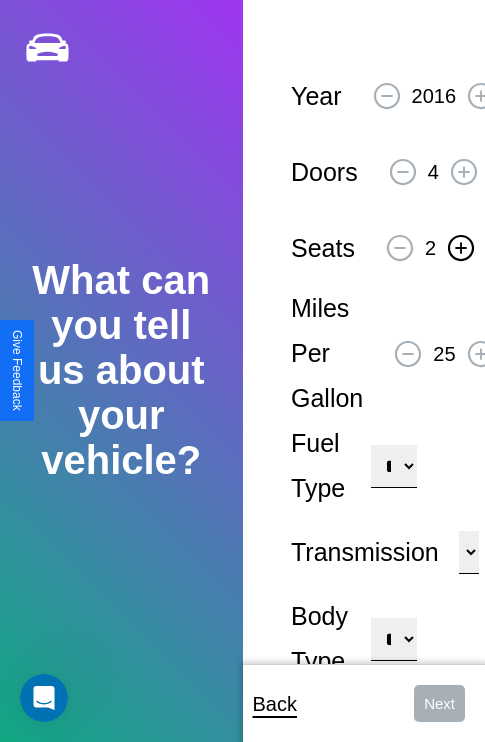 click 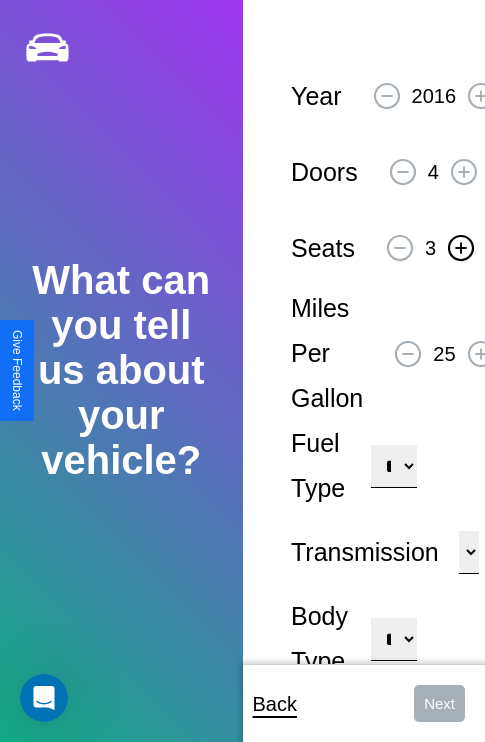 click 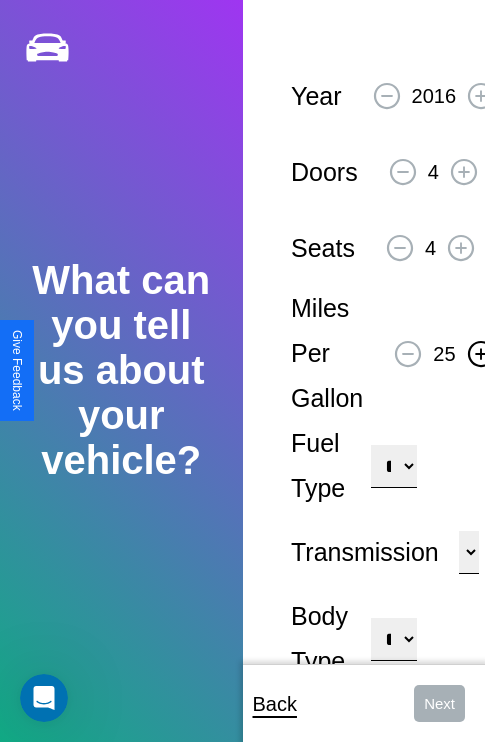 click 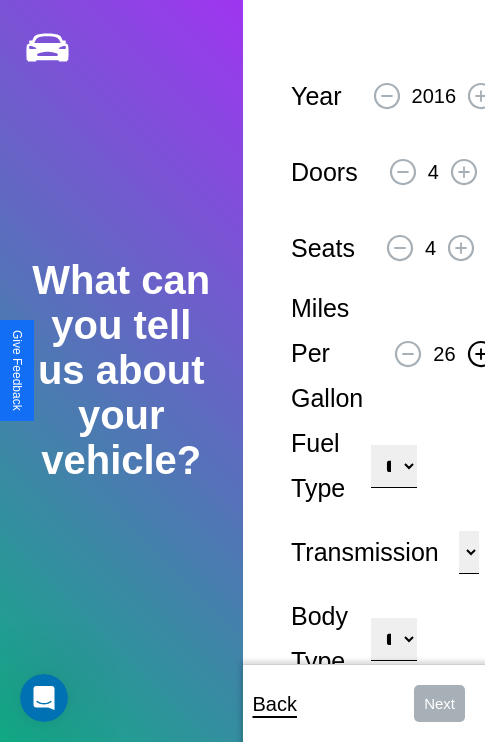 click 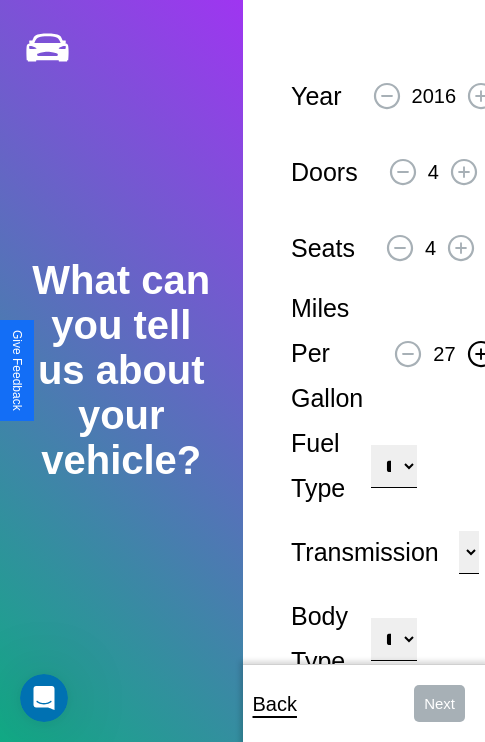 click 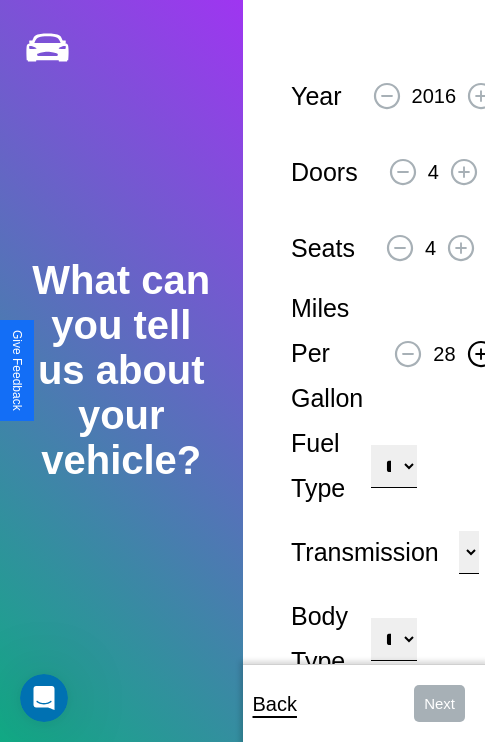 click 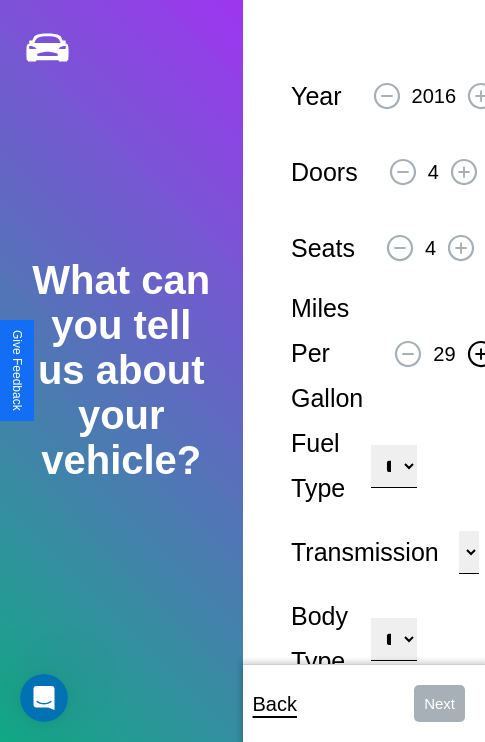 click 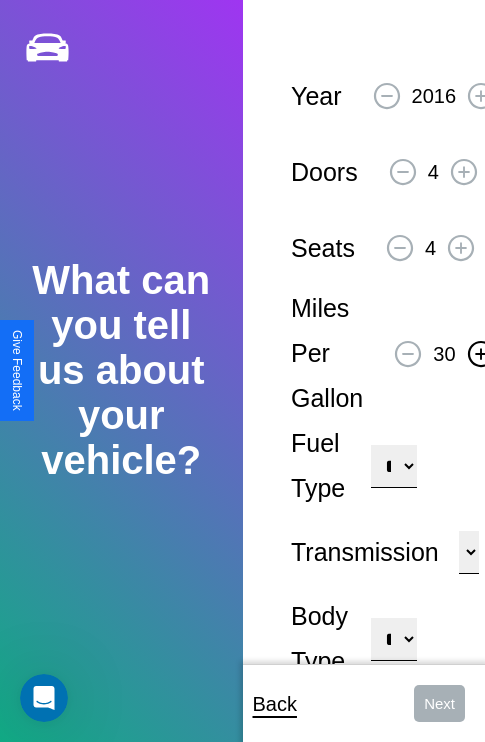 click 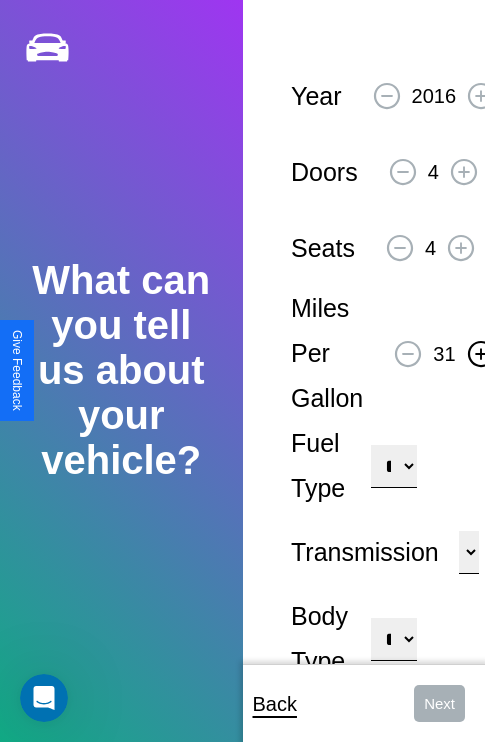 click 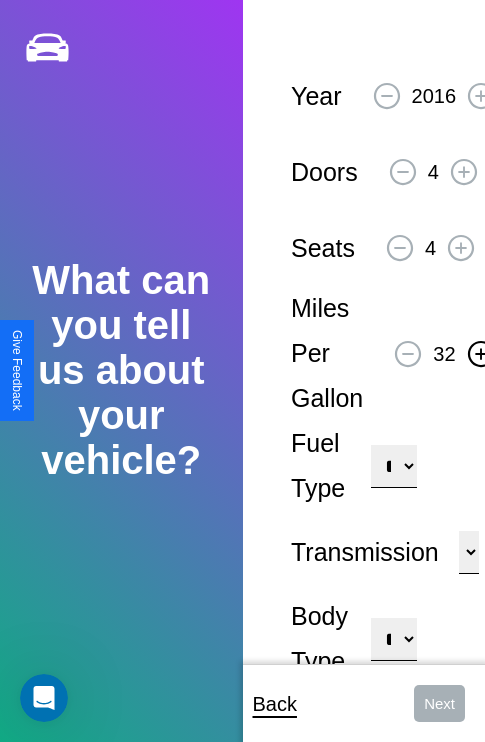click 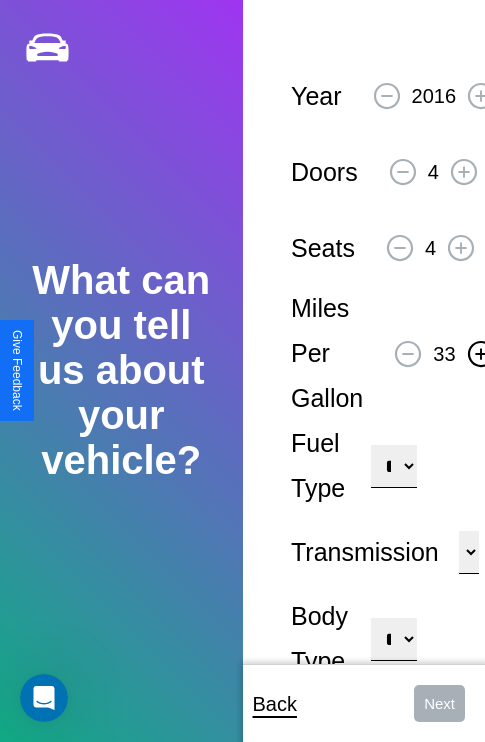click on "**********" at bounding box center [393, 466] 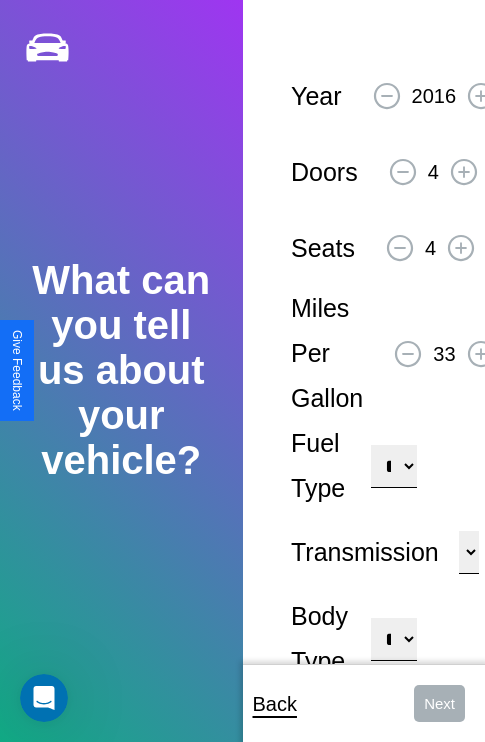 select on "***" 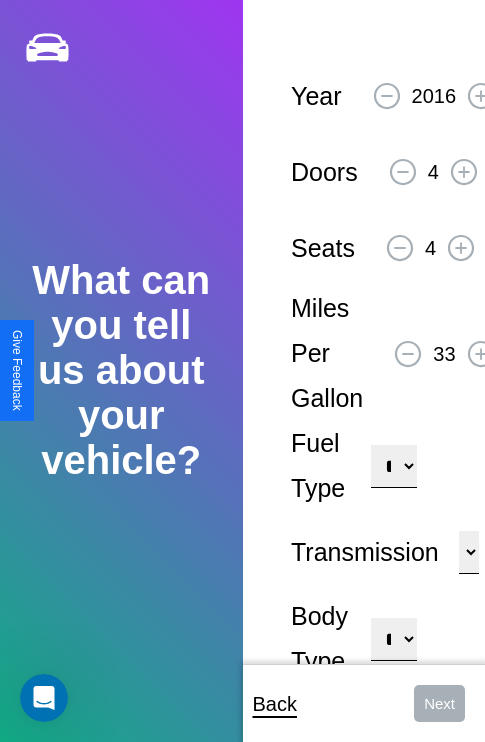 click on "****** ********* ******" at bounding box center [469, 552] 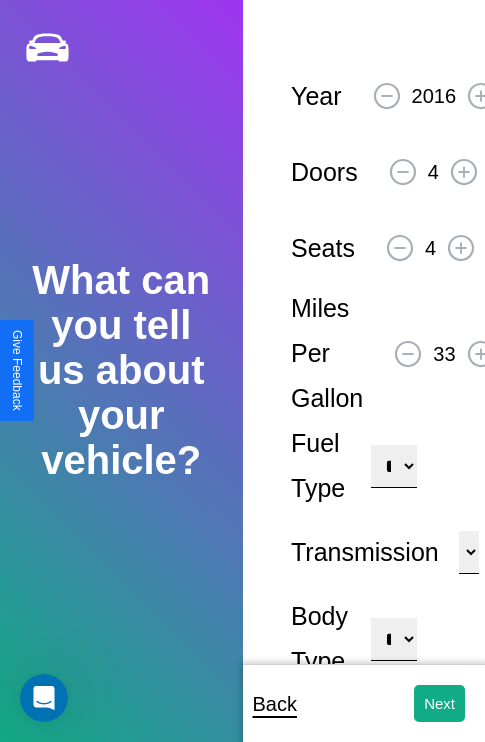 click on "**********" at bounding box center [393, 639] 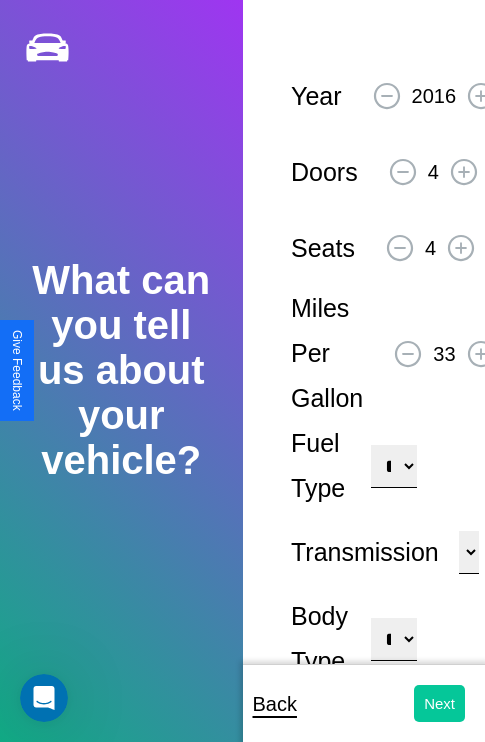 click on "Next" at bounding box center [439, 703] 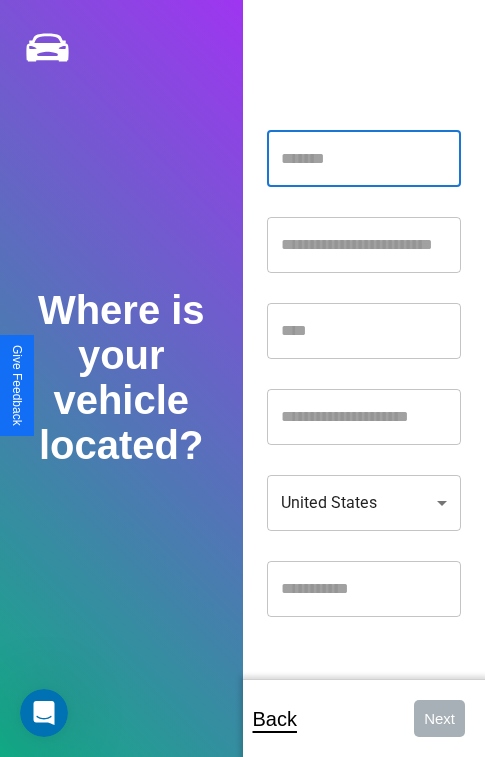 click at bounding box center [364, 159] 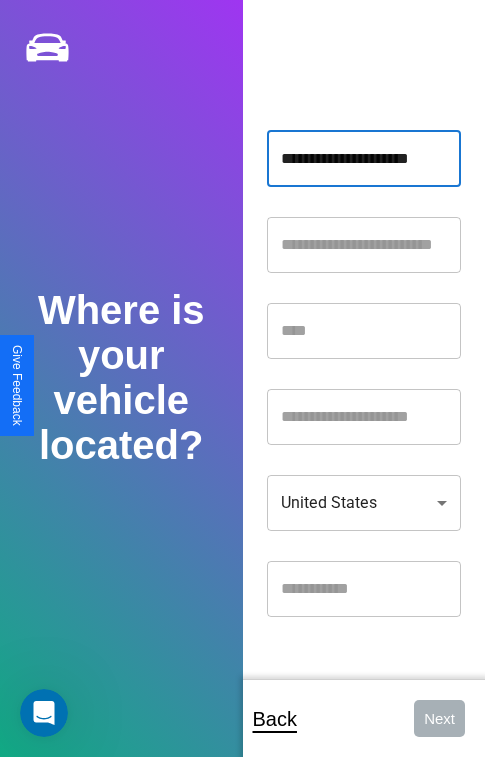 scroll, scrollTop: 0, scrollLeft: 1, axis: horizontal 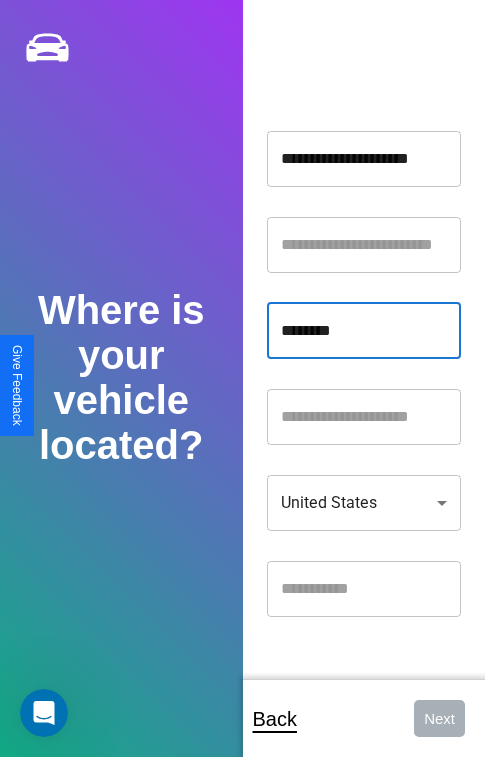 type on "********" 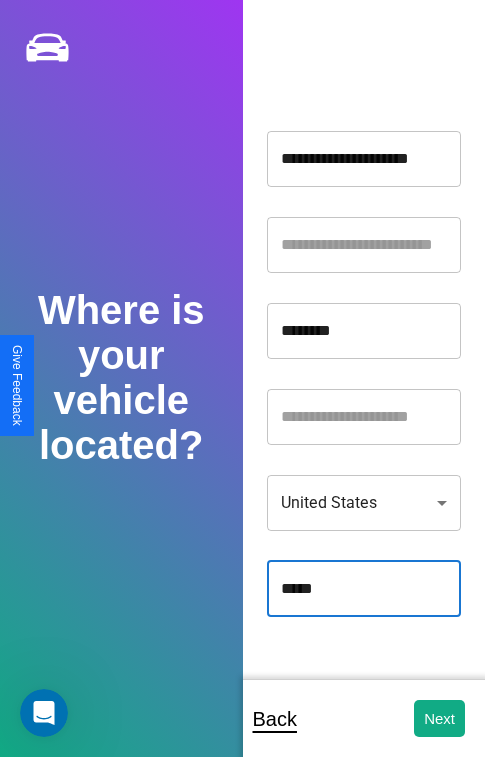 type on "*****" 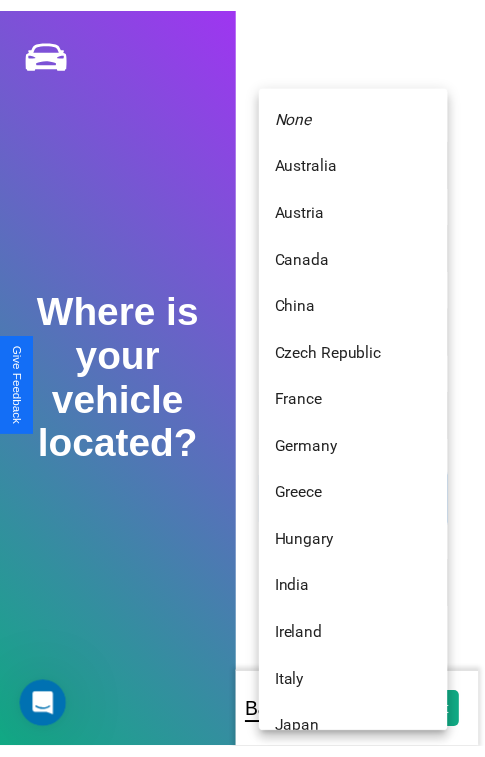 scroll, scrollTop: 459, scrollLeft: 0, axis: vertical 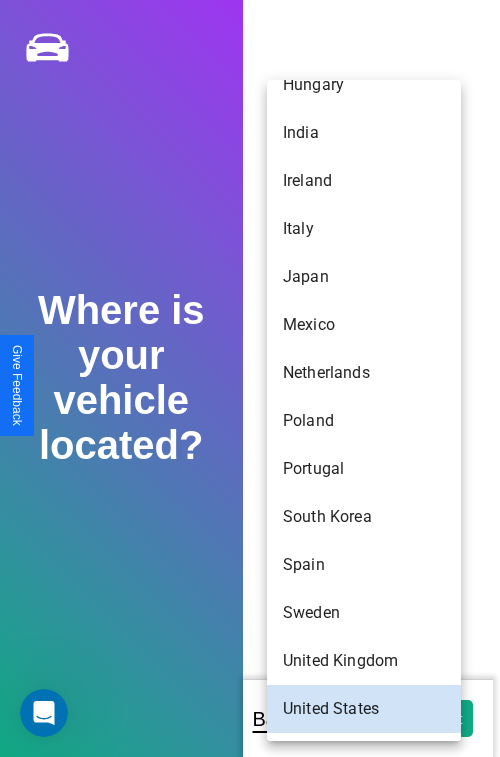 click on "Japan" at bounding box center (364, 277) 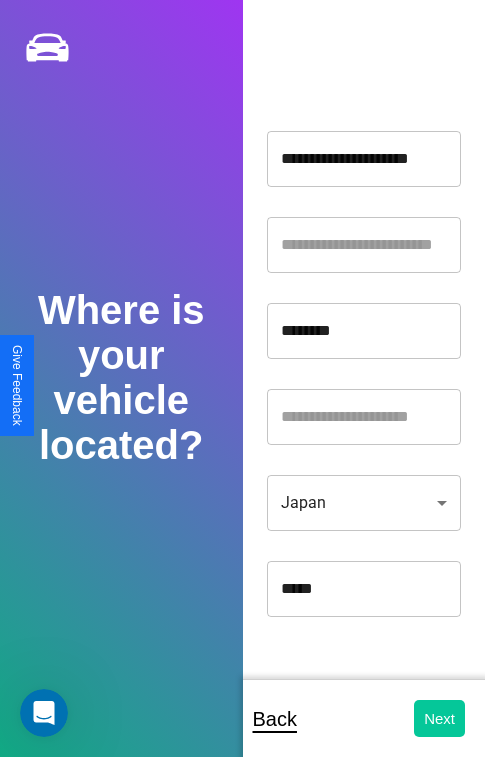click on "Next" at bounding box center (439, 718) 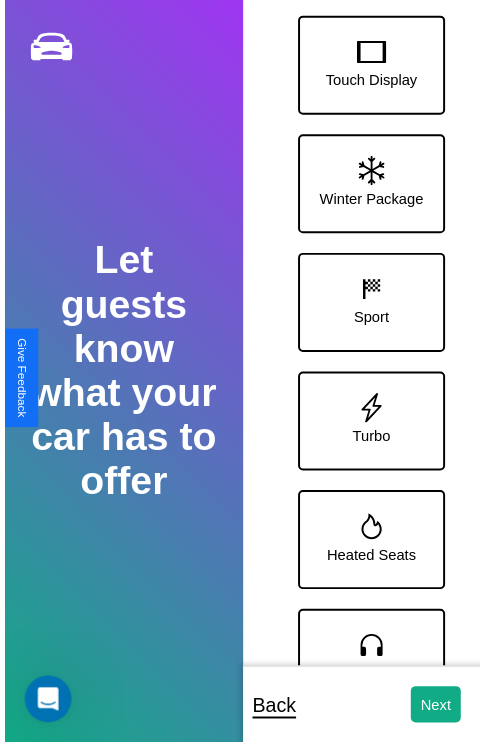 scroll, scrollTop: 249, scrollLeft: 0, axis: vertical 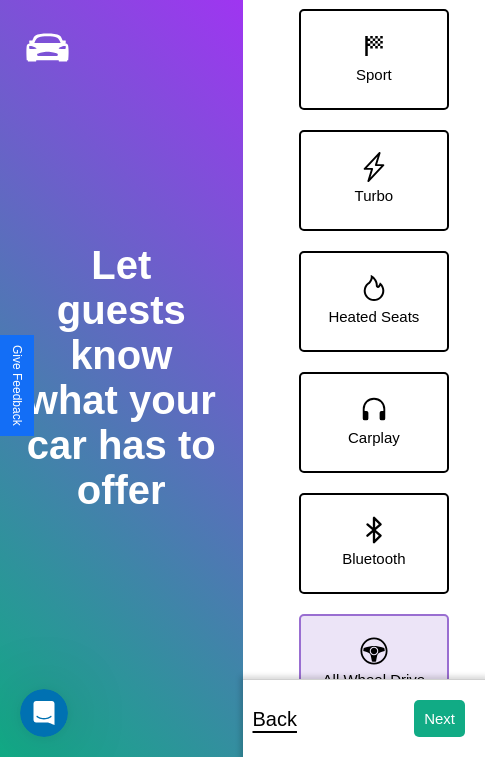 click 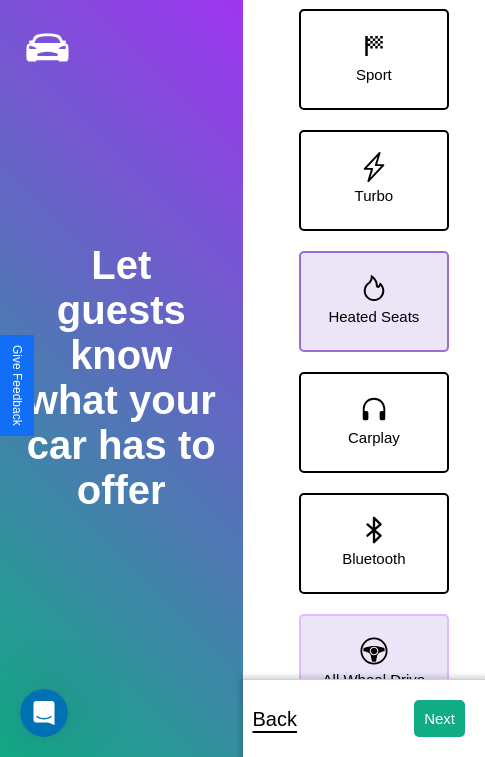 click 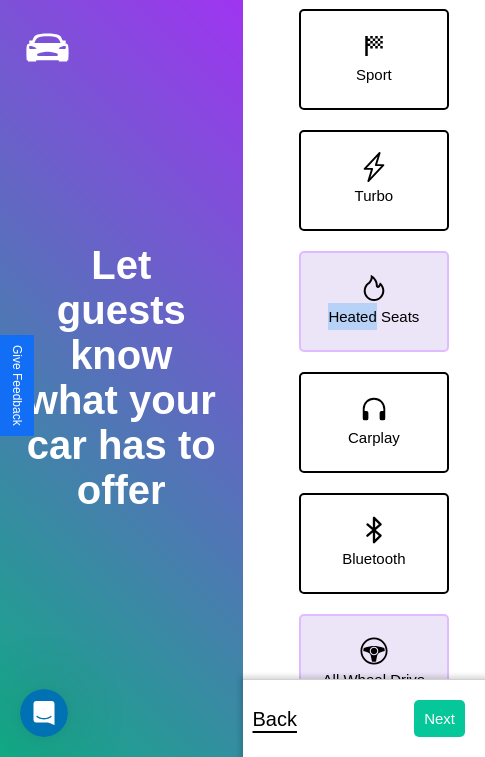 click on "Next" at bounding box center [439, 718] 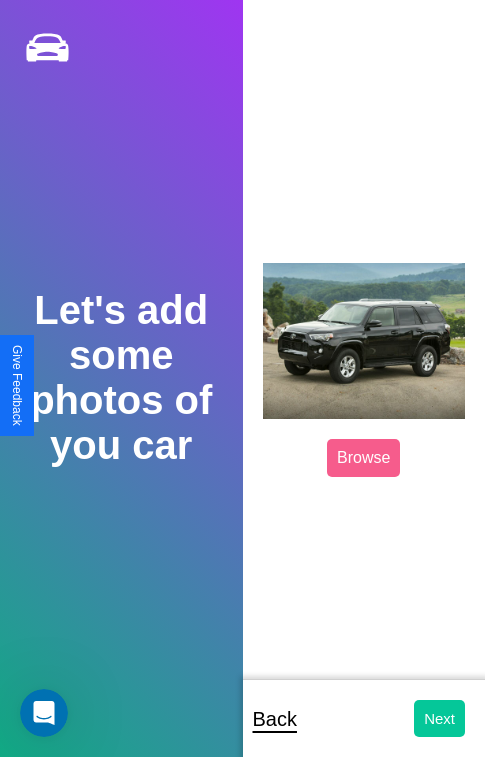 click on "Next" at bounding box center (439, 718) 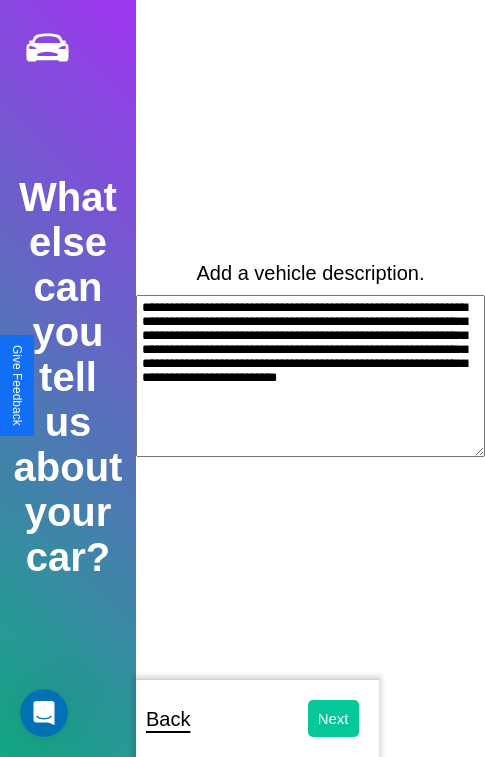 type on "**********" 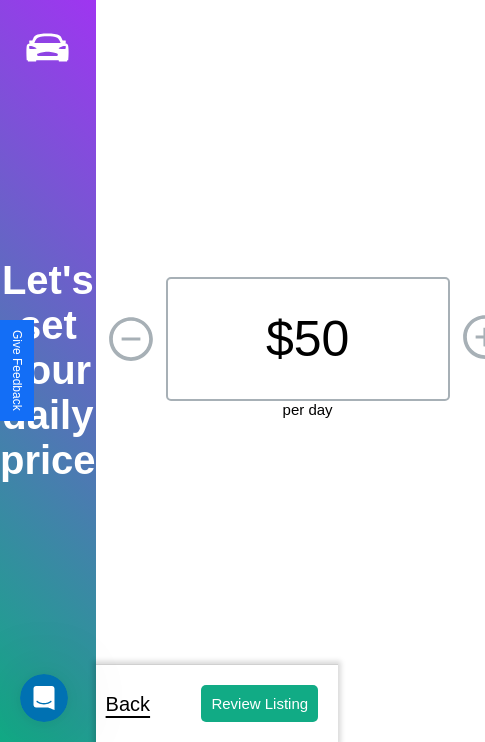 click on "$ 50" at bounding box center [308, 339] 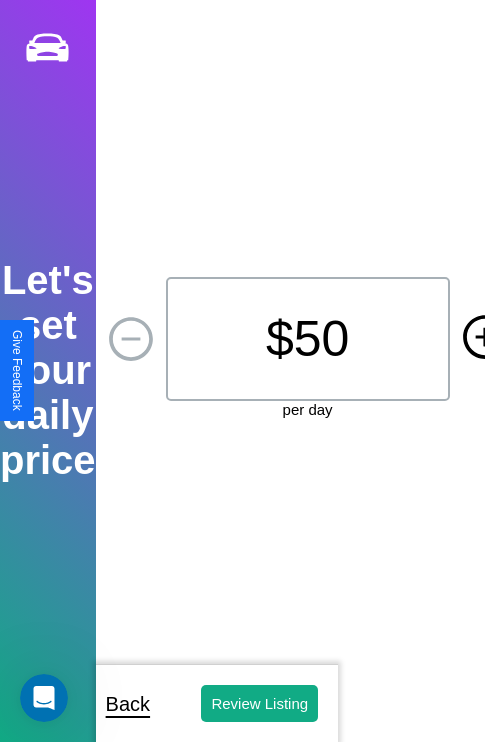 click 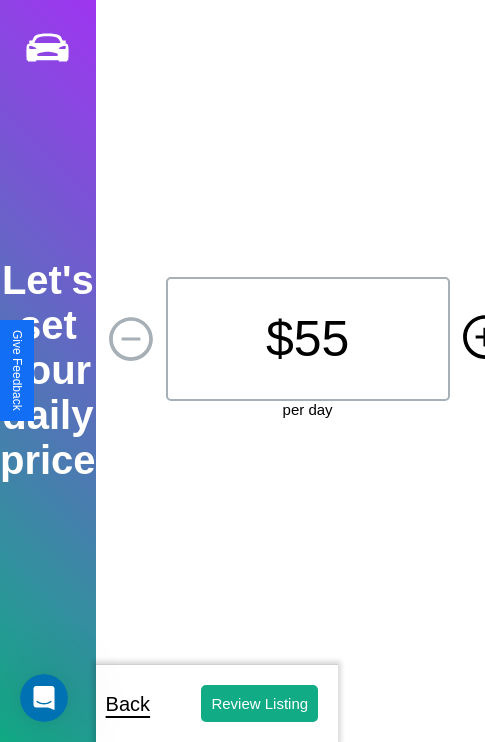 click 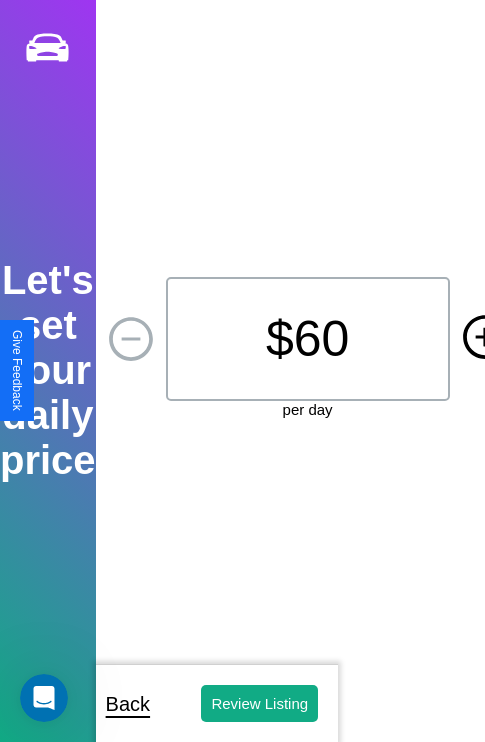 click 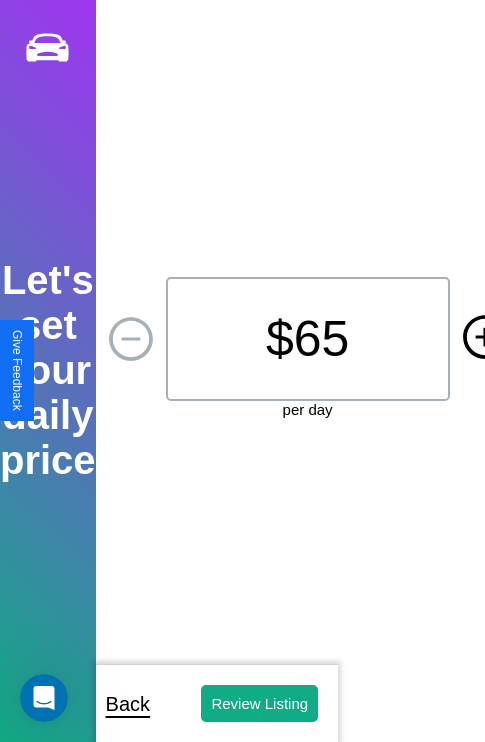 click 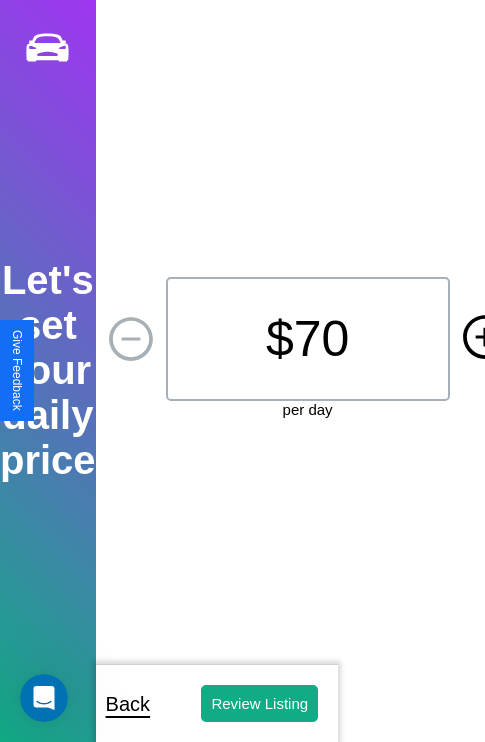 click 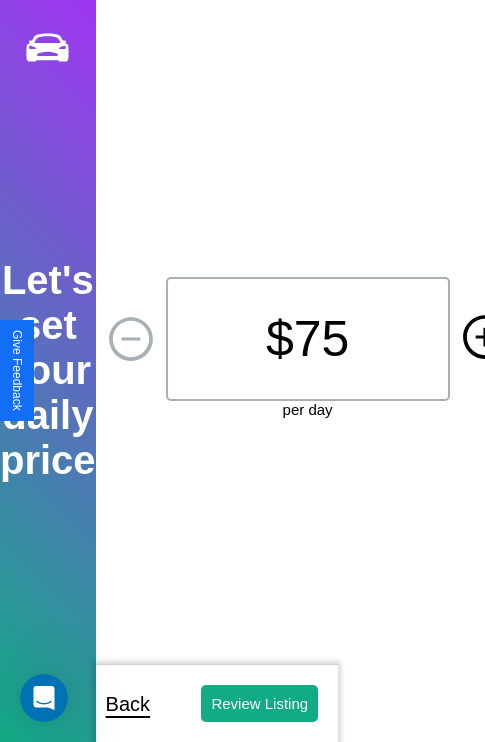 click 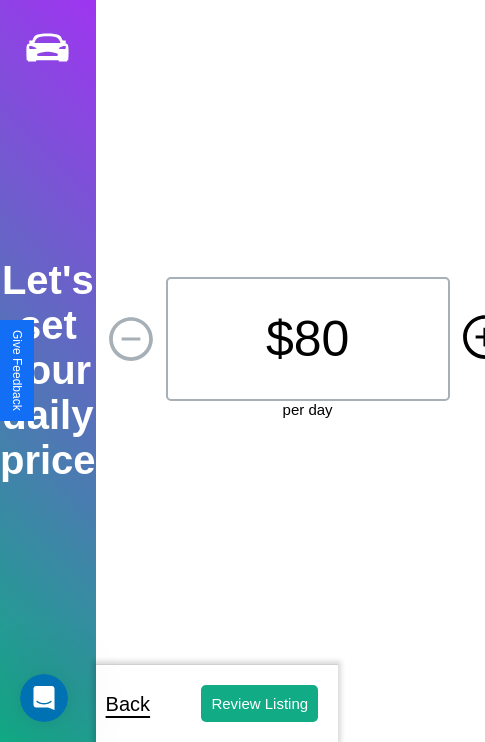 click 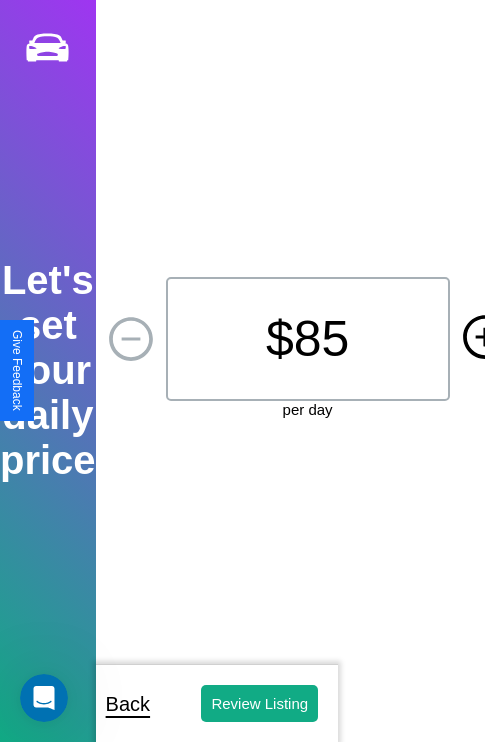 click 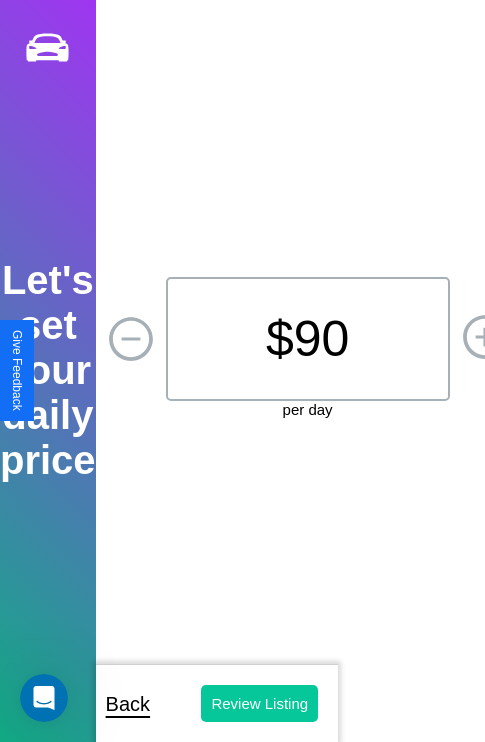 click on "Review Listing" at bounding box center [259, 703] 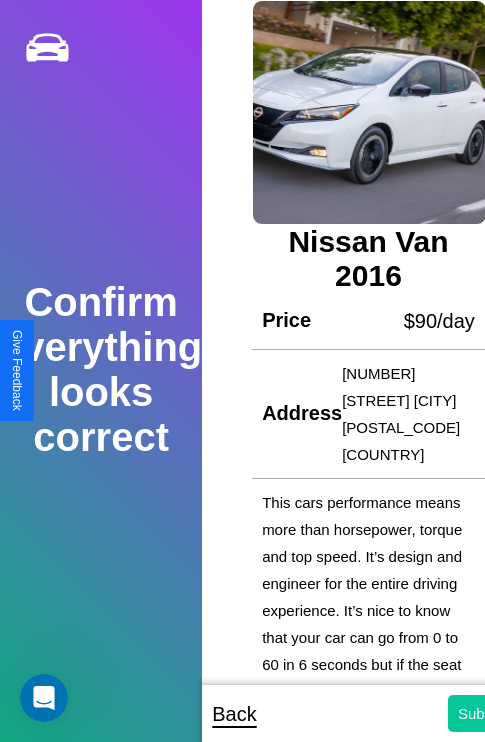 click on "Submit" at bounding box center [481, 713] 